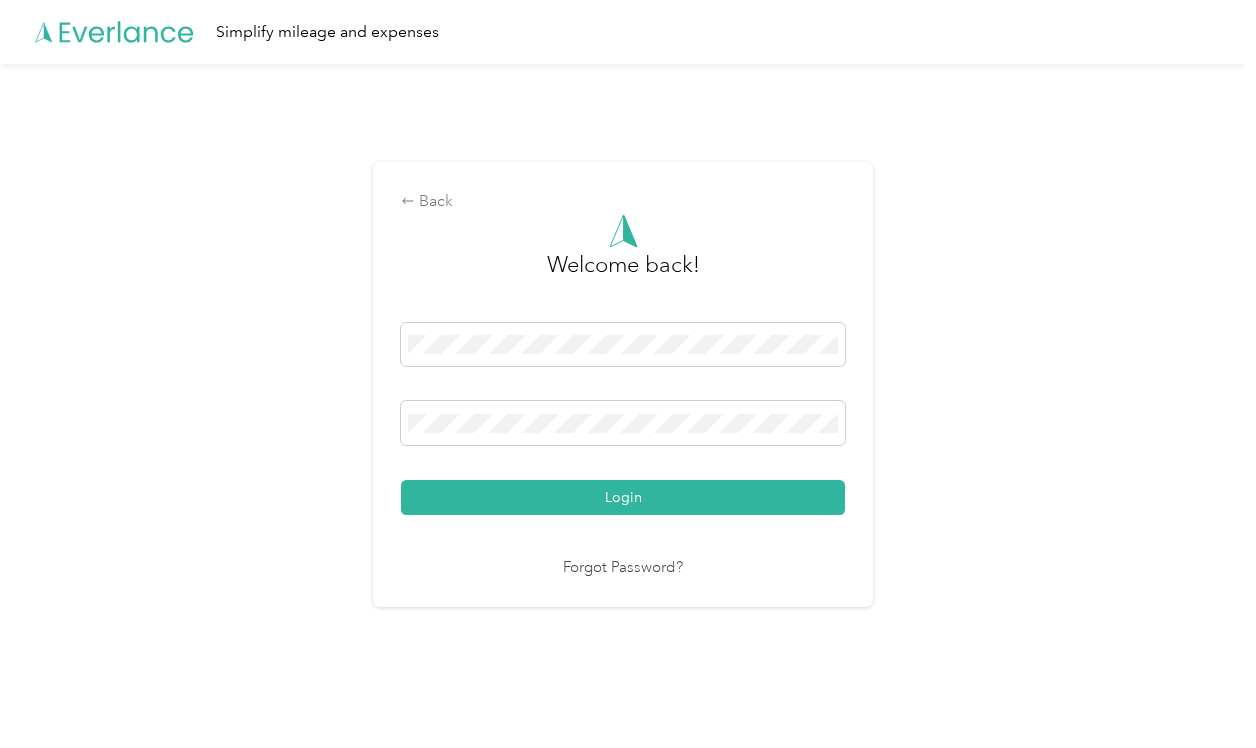scroll, scrollTop: 0, scrollLeft: 0, axis: both 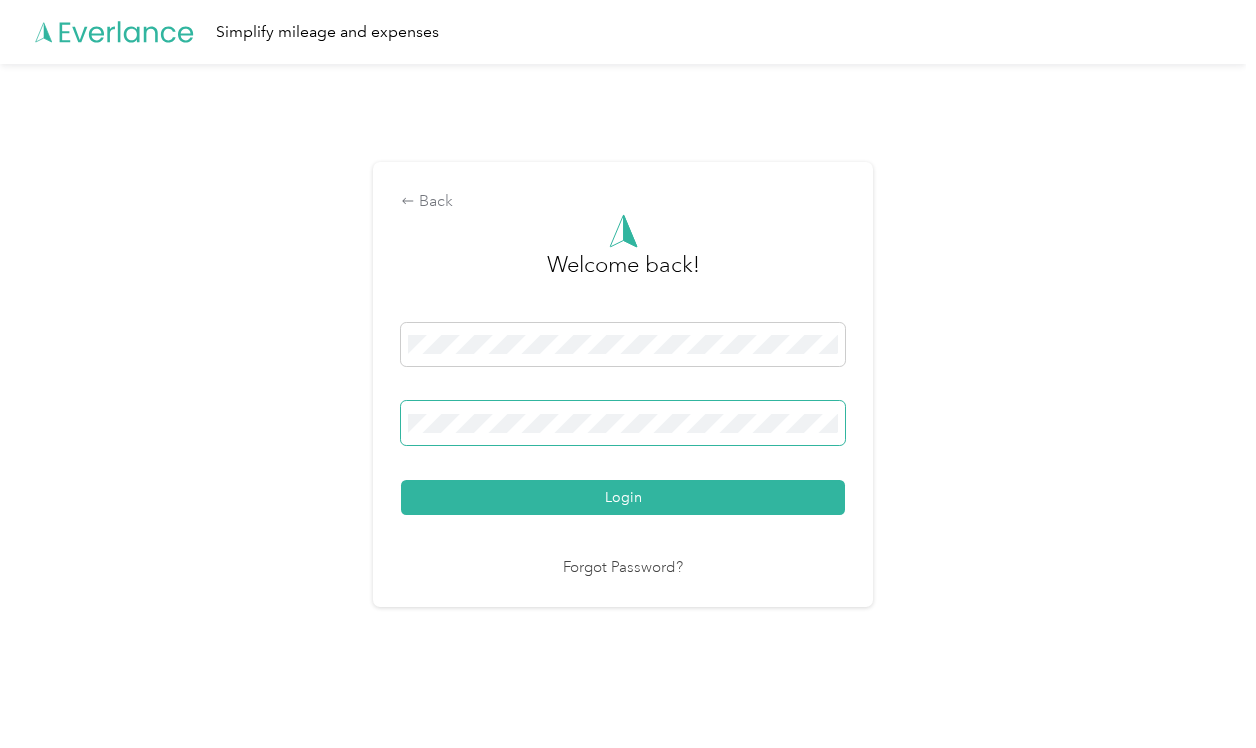 click on "Login" at bounding box center (623, 497) 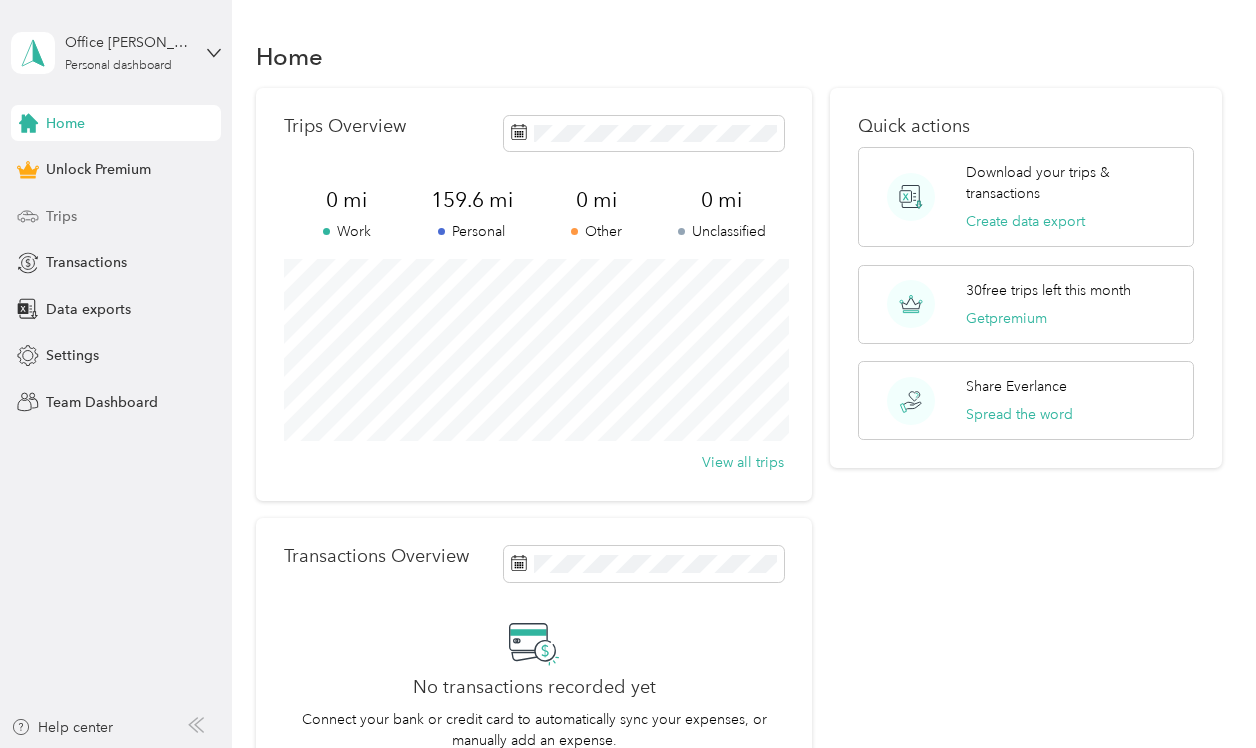 click on "Trips" at bounding box center [61, 216] 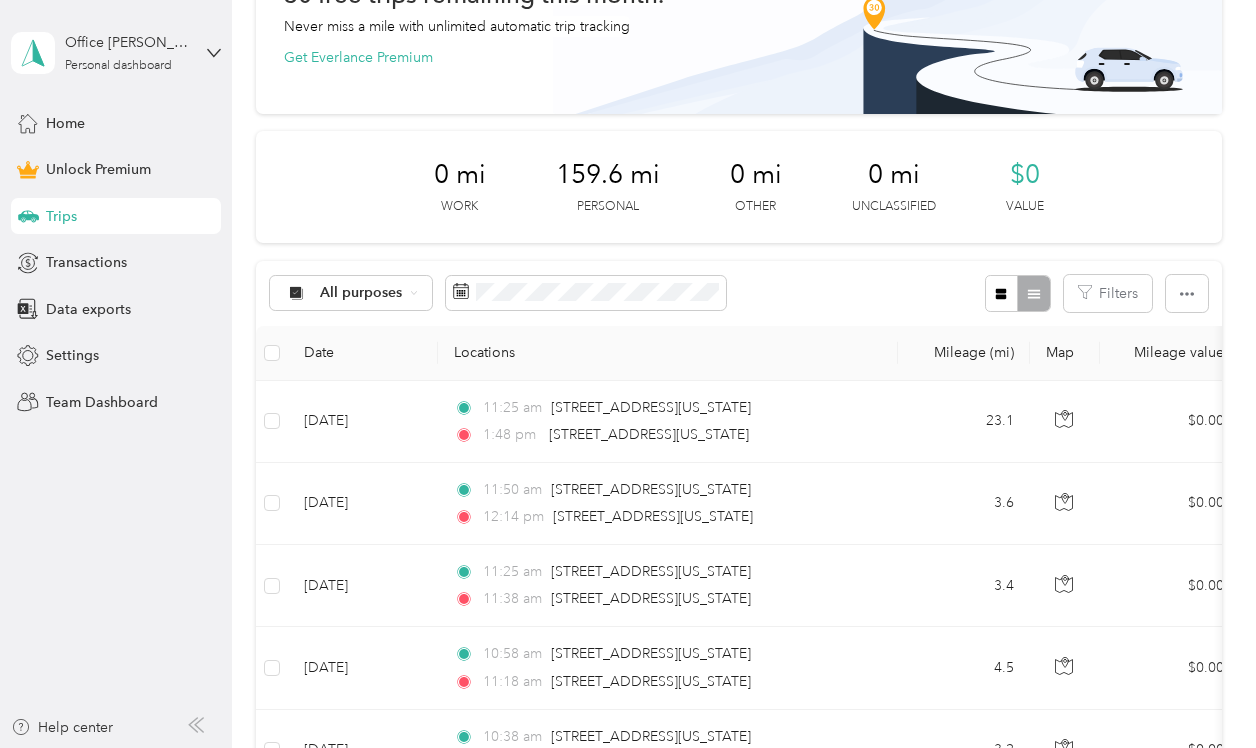 scroll, scrollTop: 140, scrollLeft: 0, axis: vertical 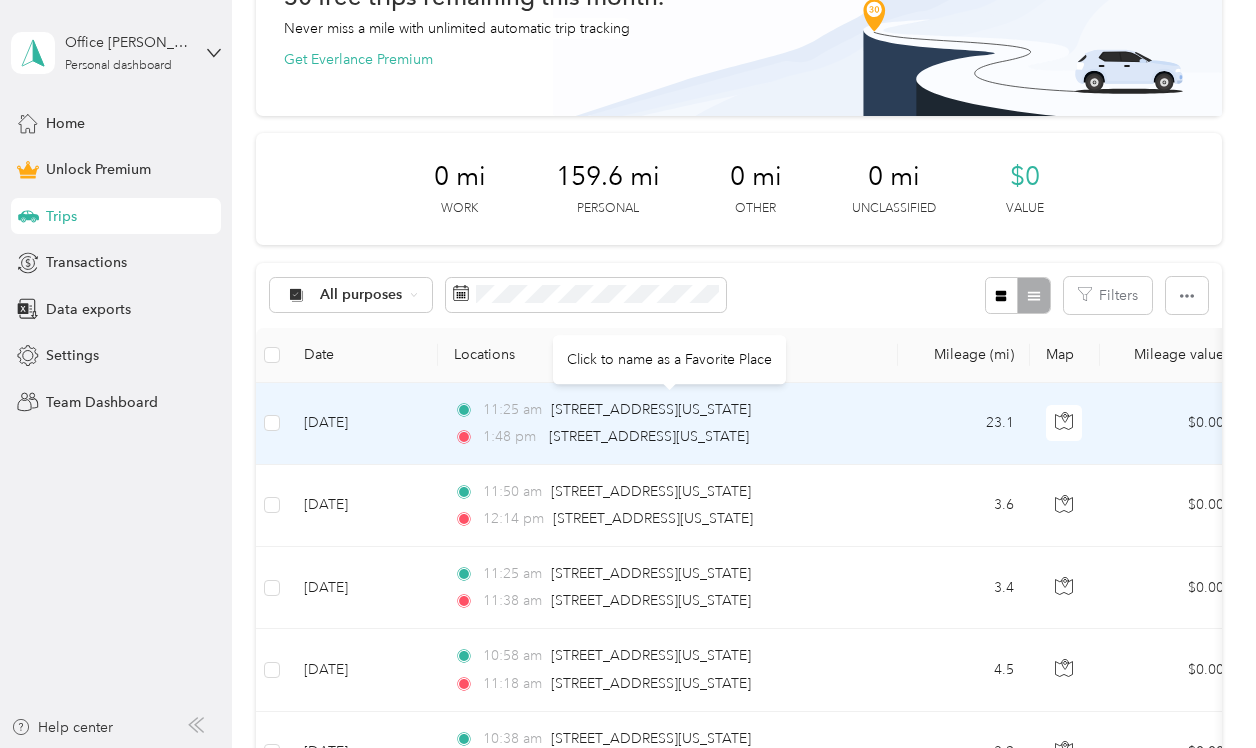 click on "11:25 am [STREET_ADDRESS][US_STATE] 1:48 pm [STREET_ADDRESS][US_STATE]" at bounding box center [668, 424] 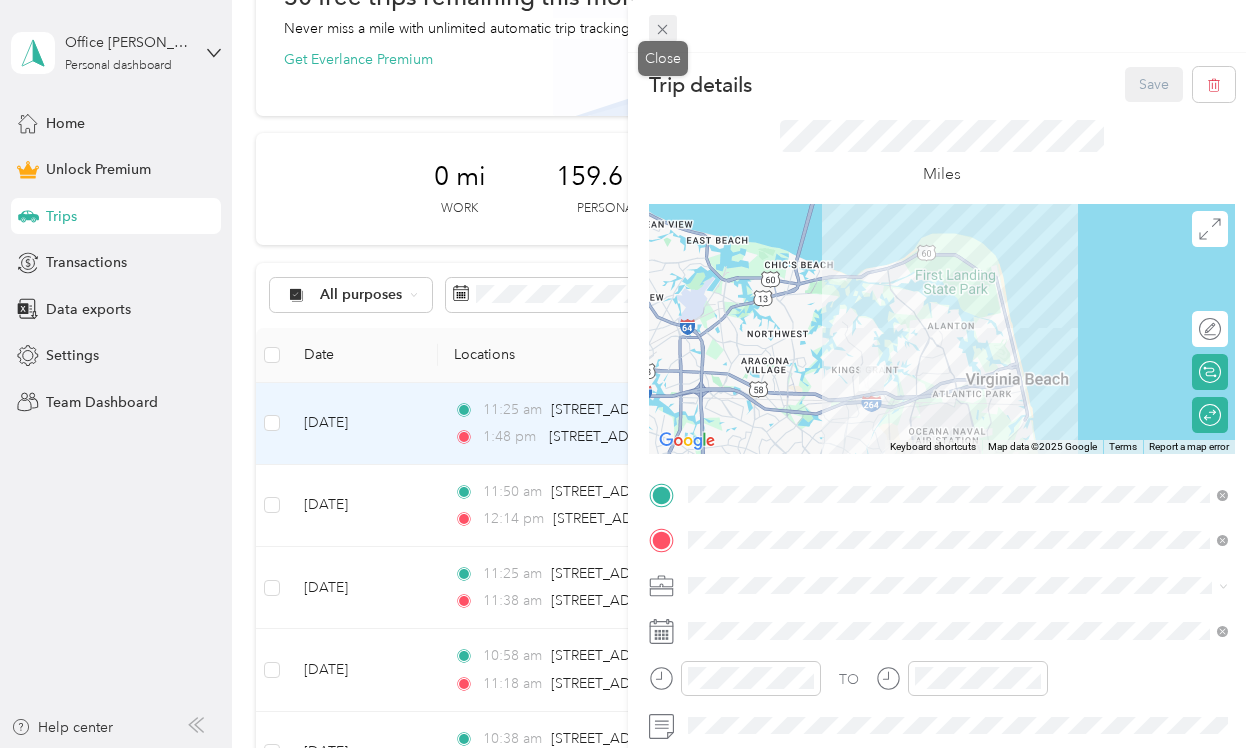 click 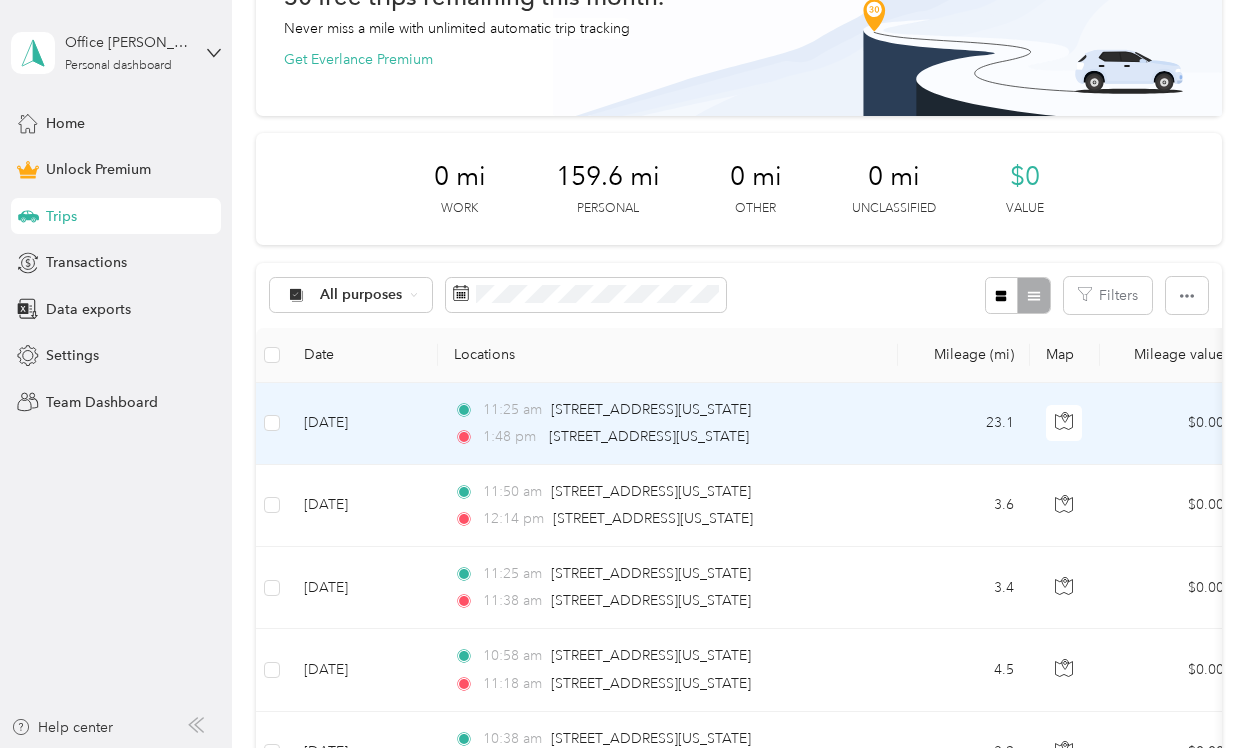 click on "[DATE]" at bounding box center [363, 424] 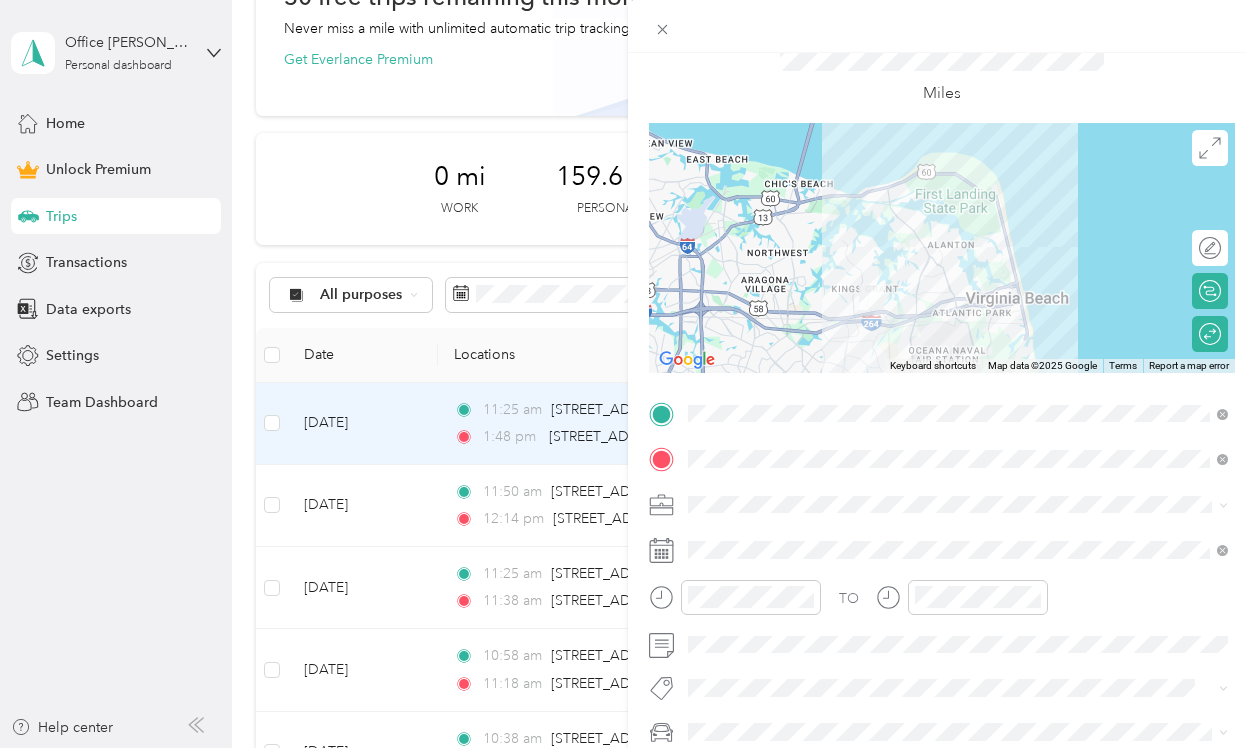 scroll, scrollTop: 93, scrollLeft: 0, axis: vertical 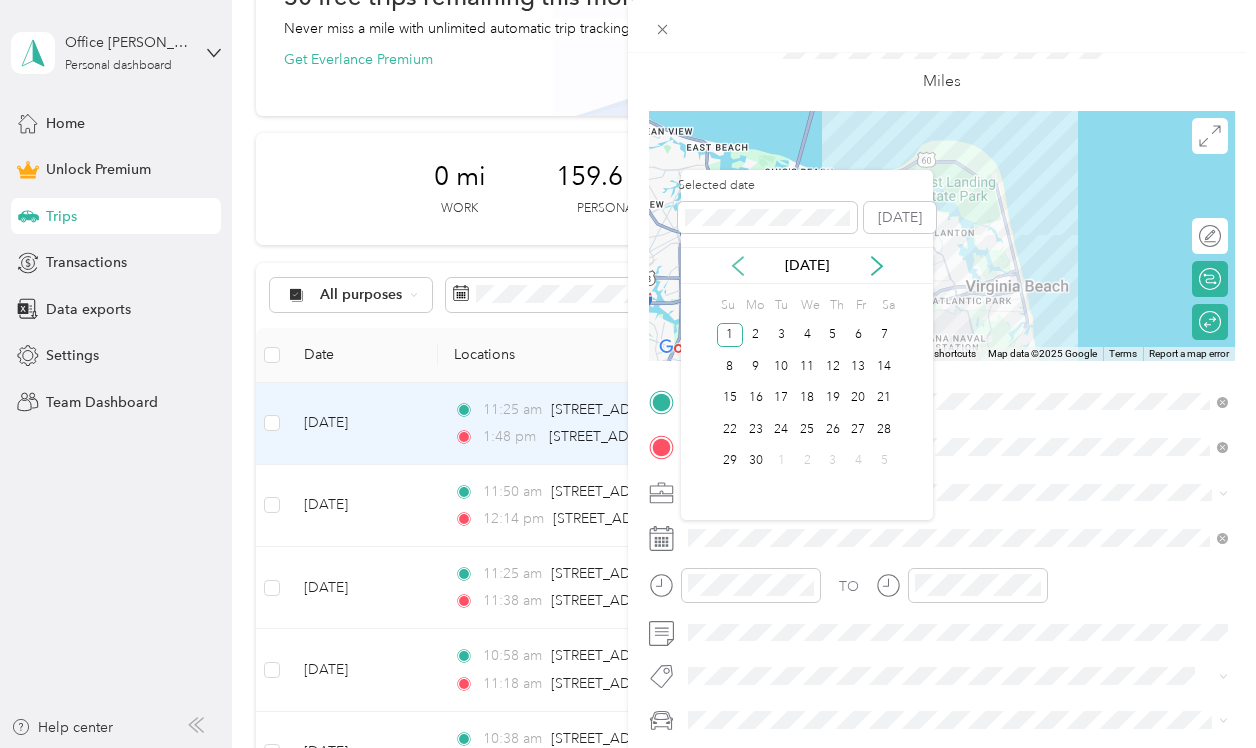 click 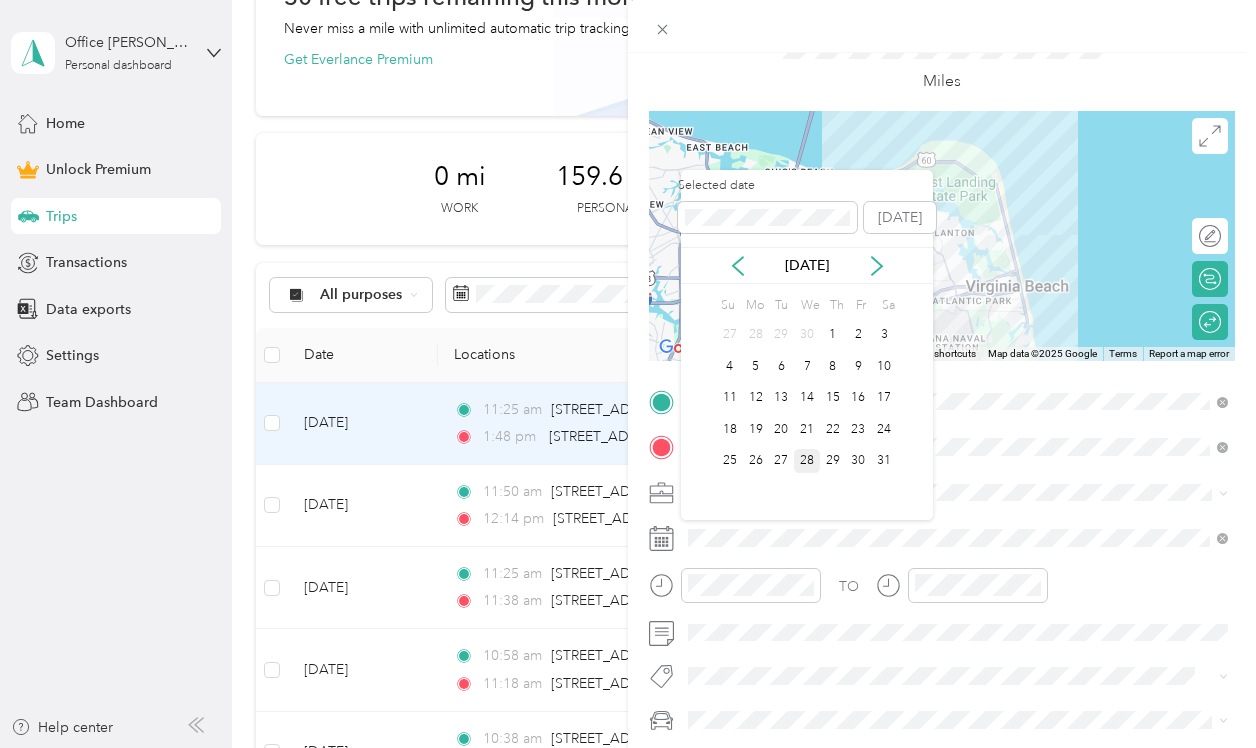 click on "28" at bounding box center (807, 461) 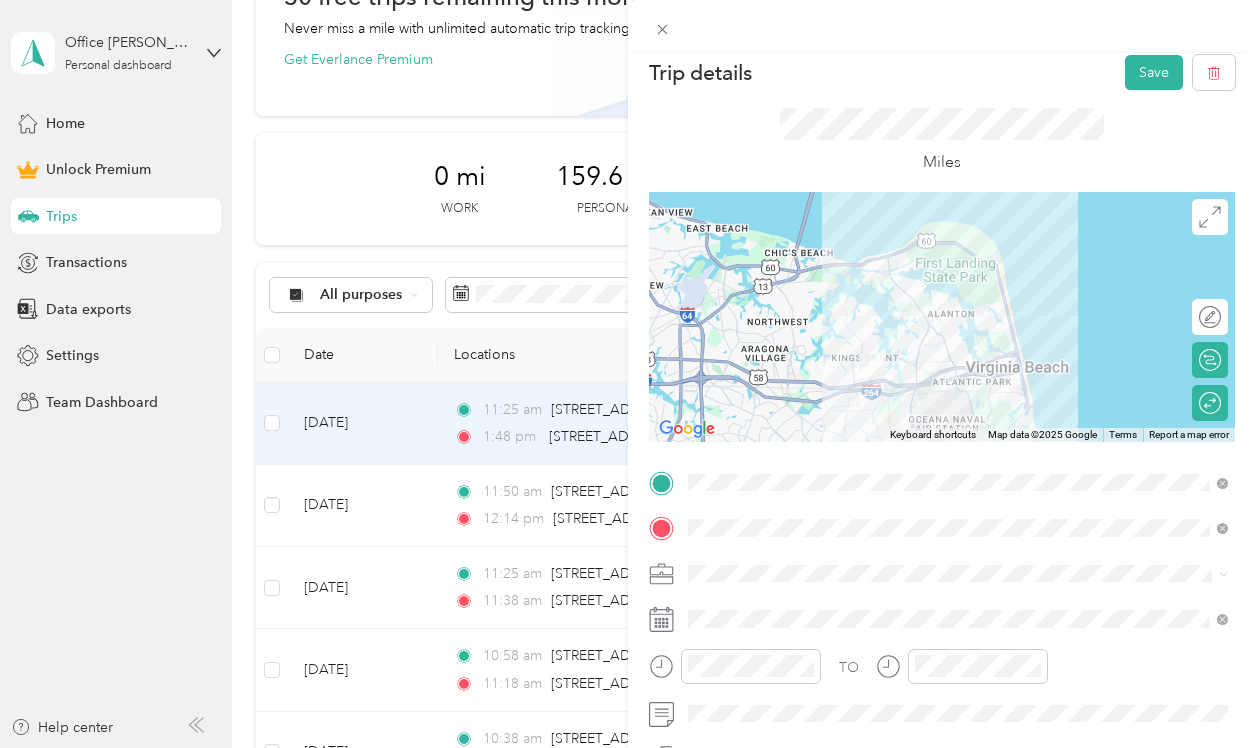 scroll, scrollTop: 0, scrollLeft: 0, axis: both 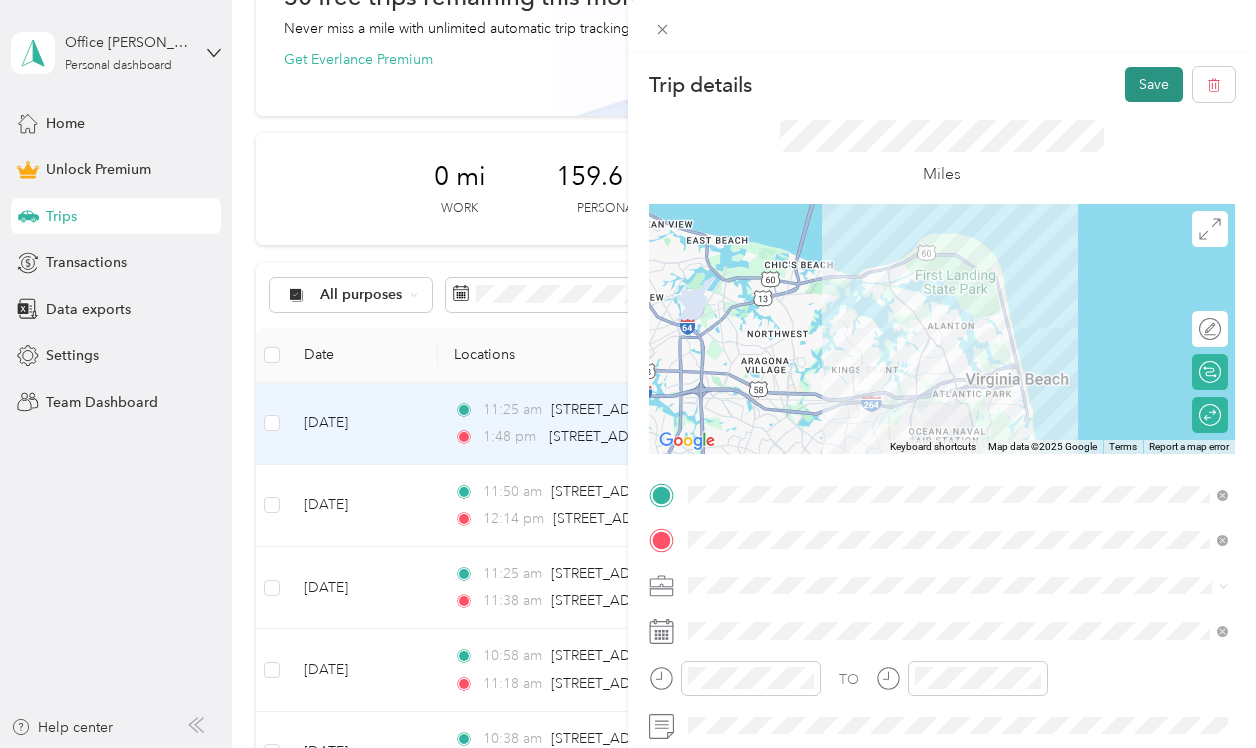 click on "Save" at bounding box center [1154, 84] 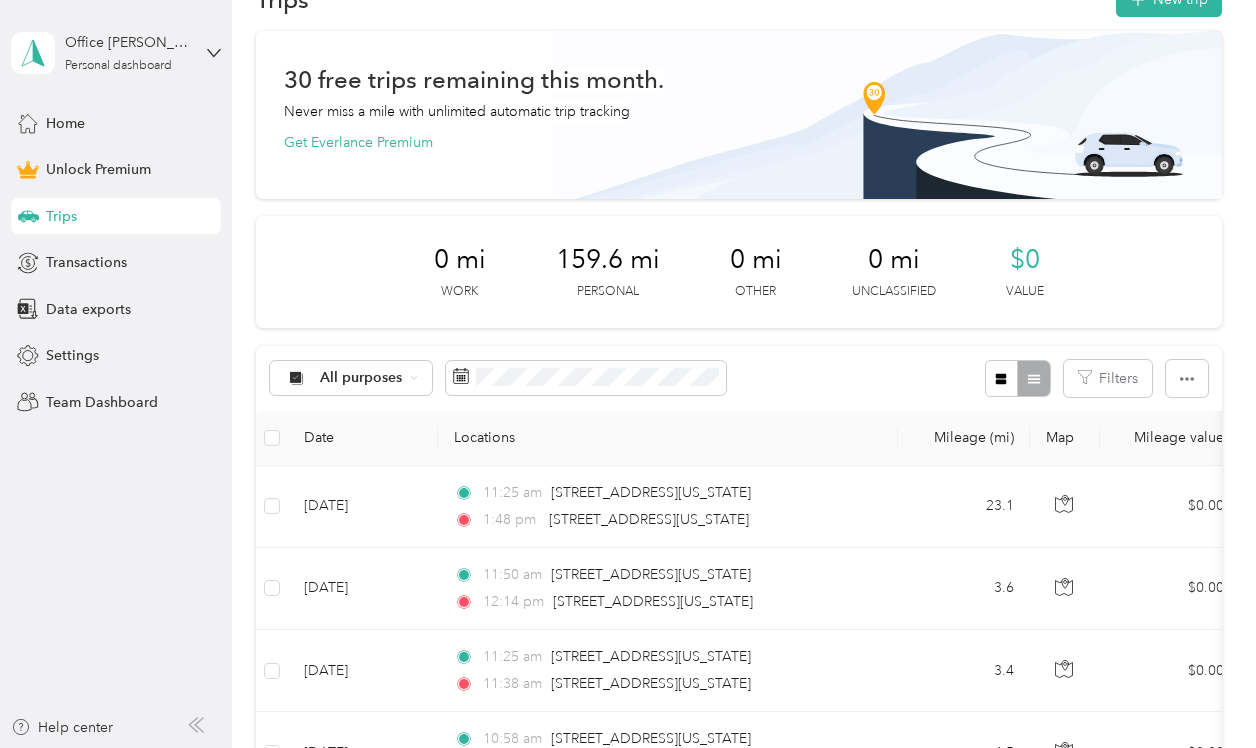 scroll, scrollTop: 0, scrollLeft: 0, axis: both 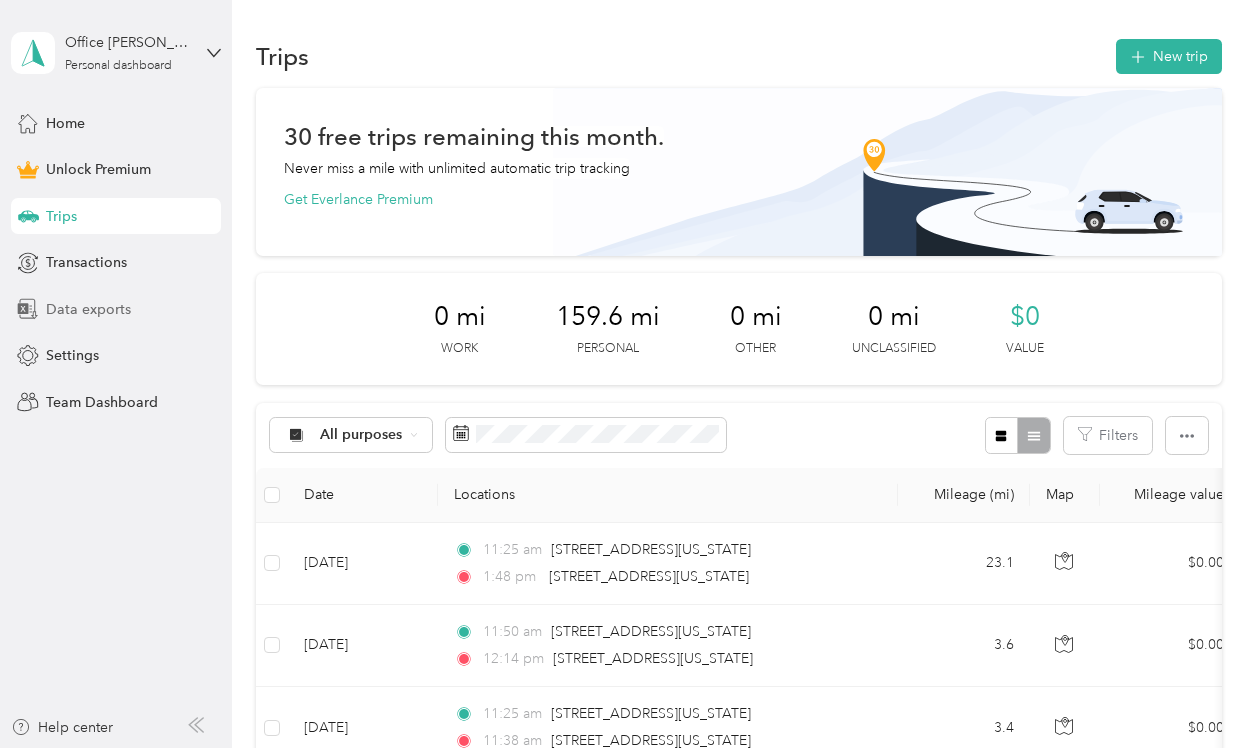 click on "Data exports" at bounding box center (88, 309) 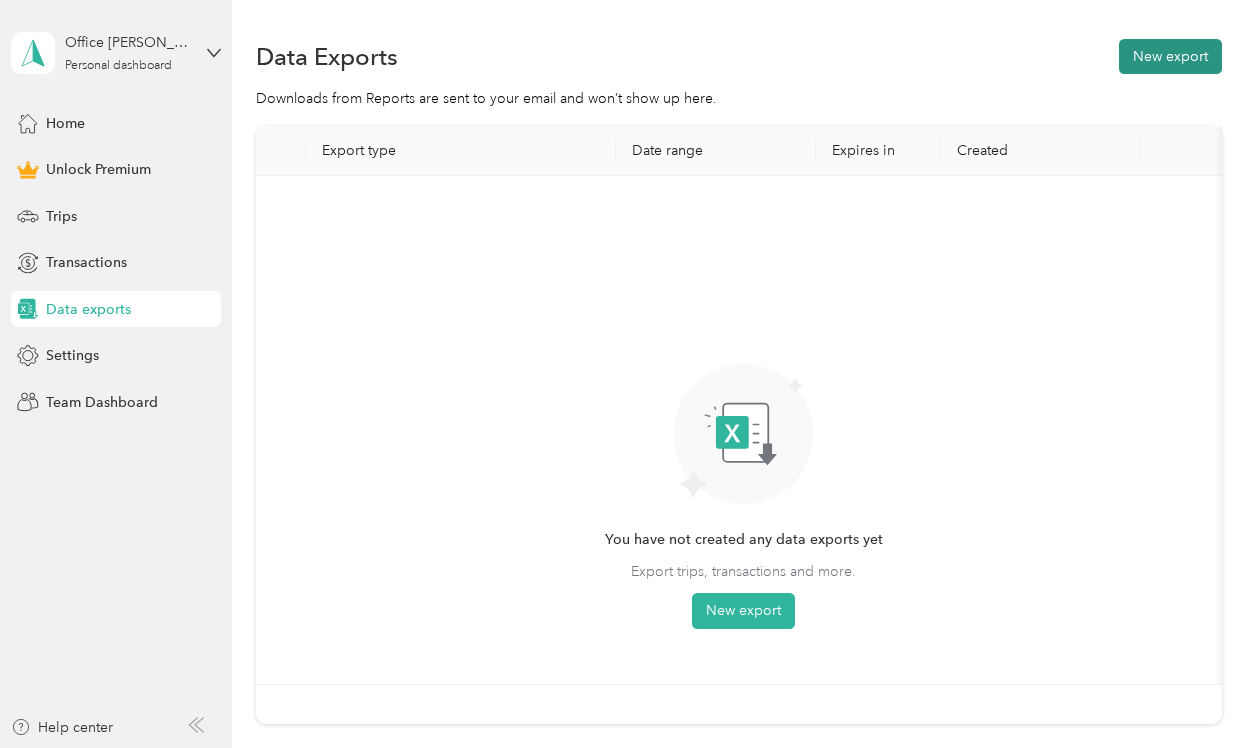 click on "New export" at bounding box center [1170, 56] 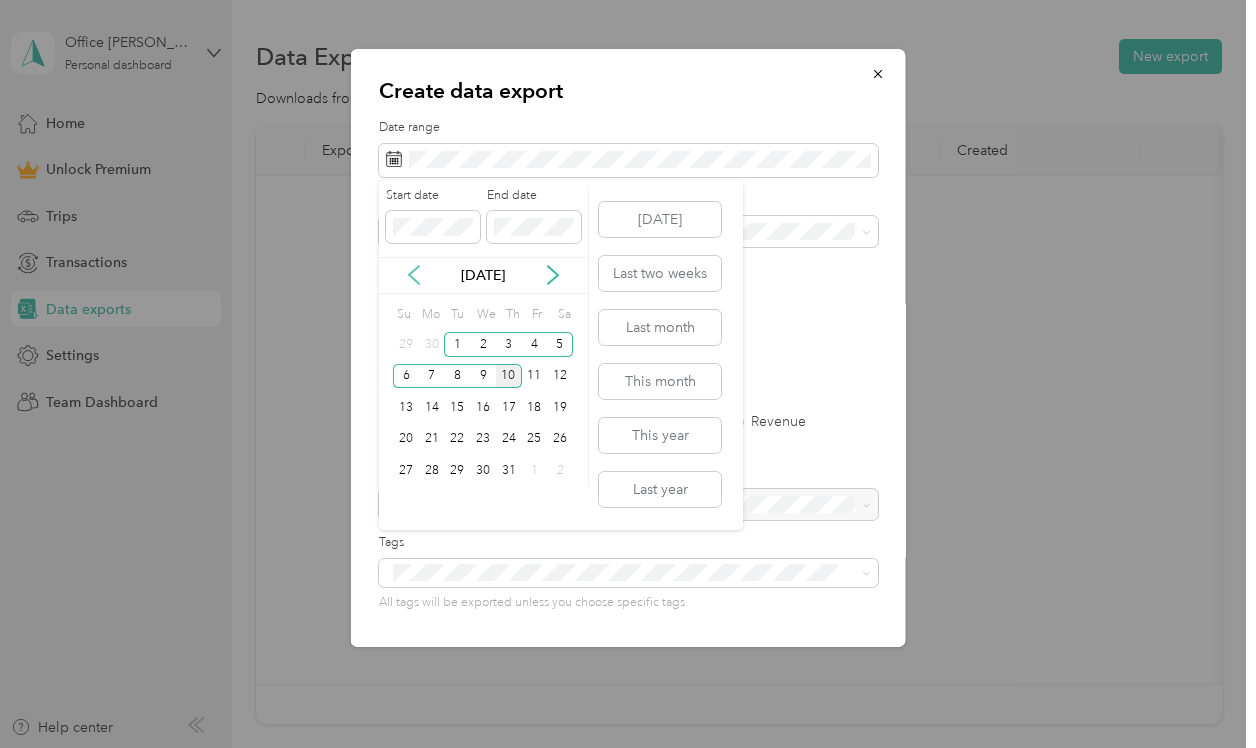 click 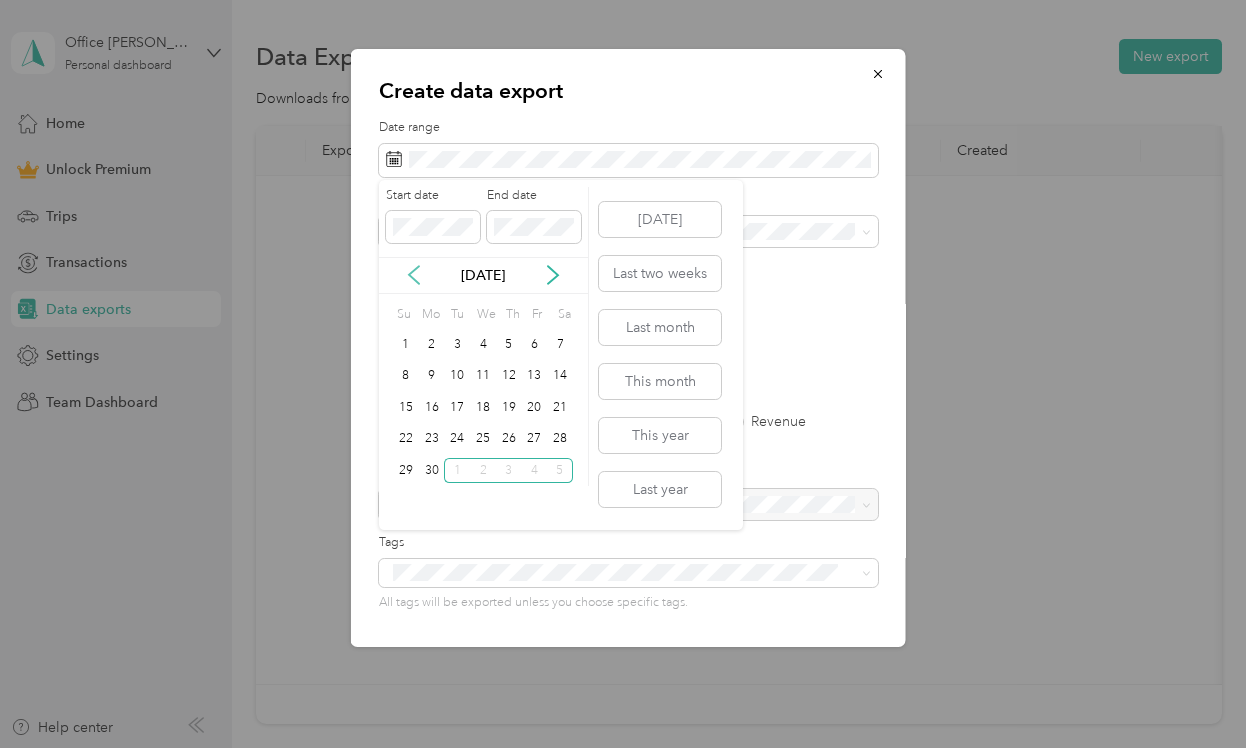 click 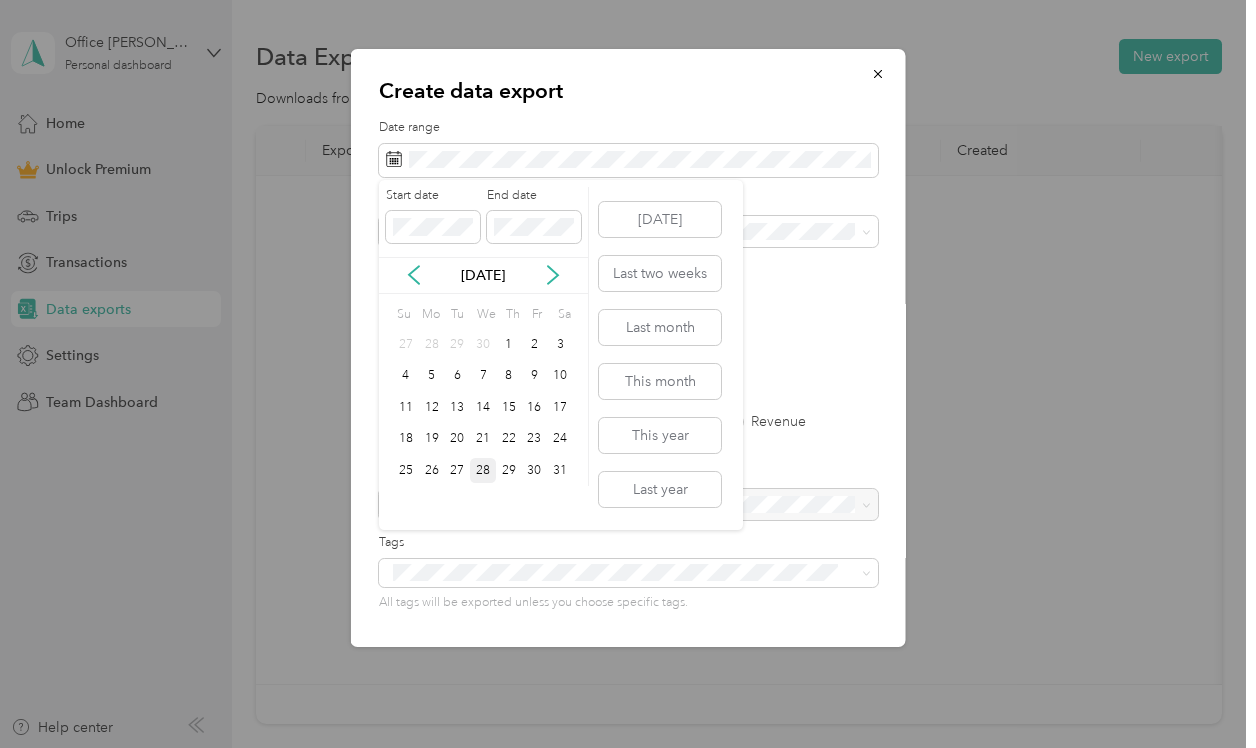 click on "28" at bounding box center (483, 470) 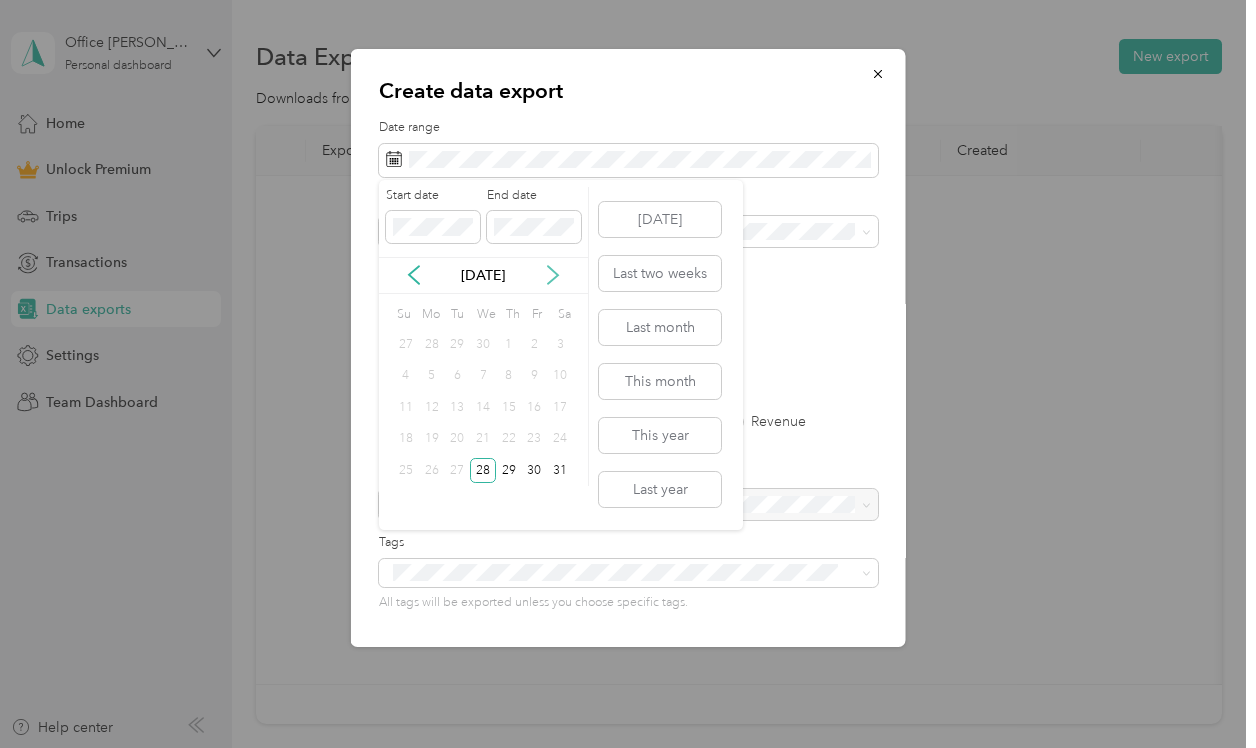 click 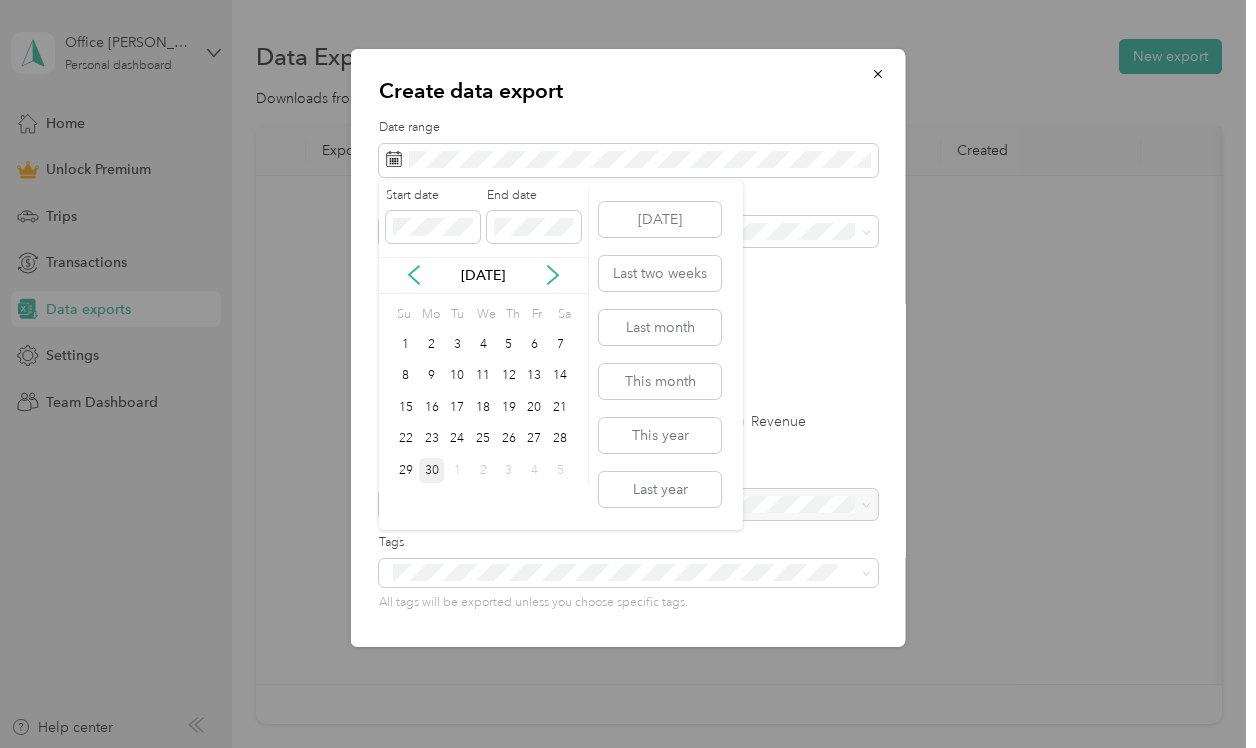 click on "30" at bounding box center (432, 470) 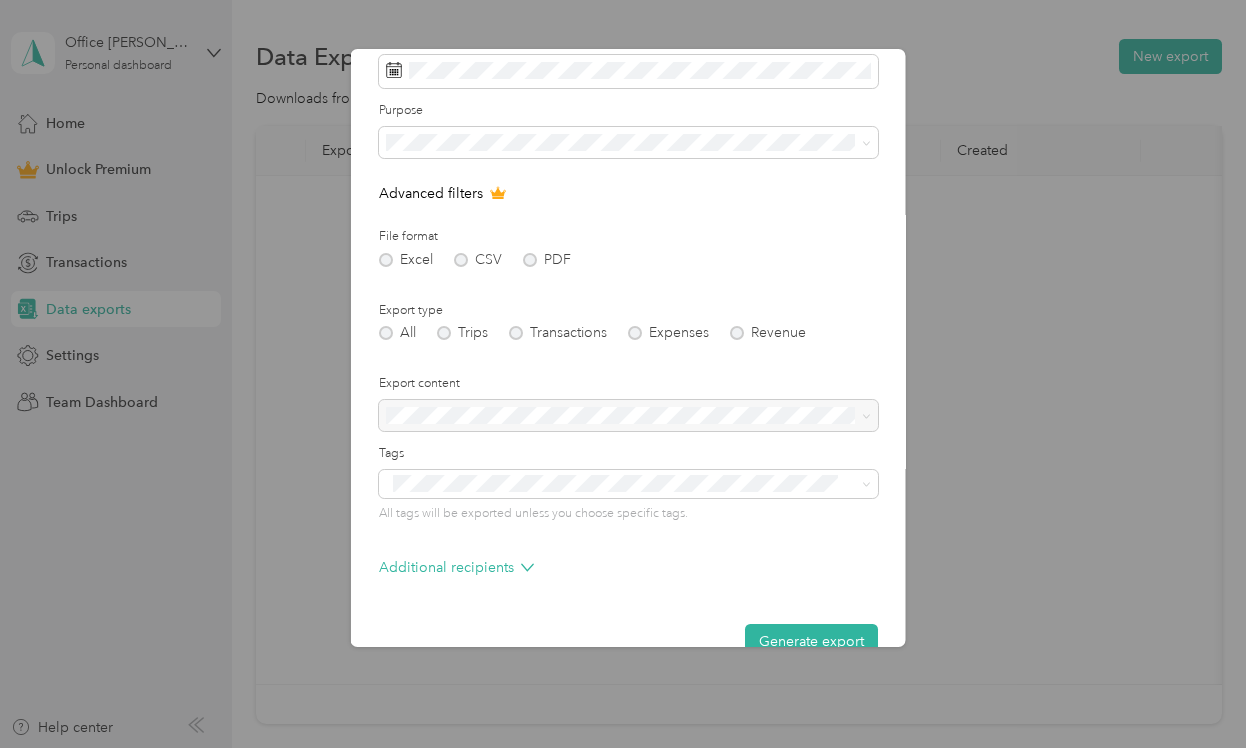 scroll, scrollTop: 130, scrollLeft: 0, axis: vertical 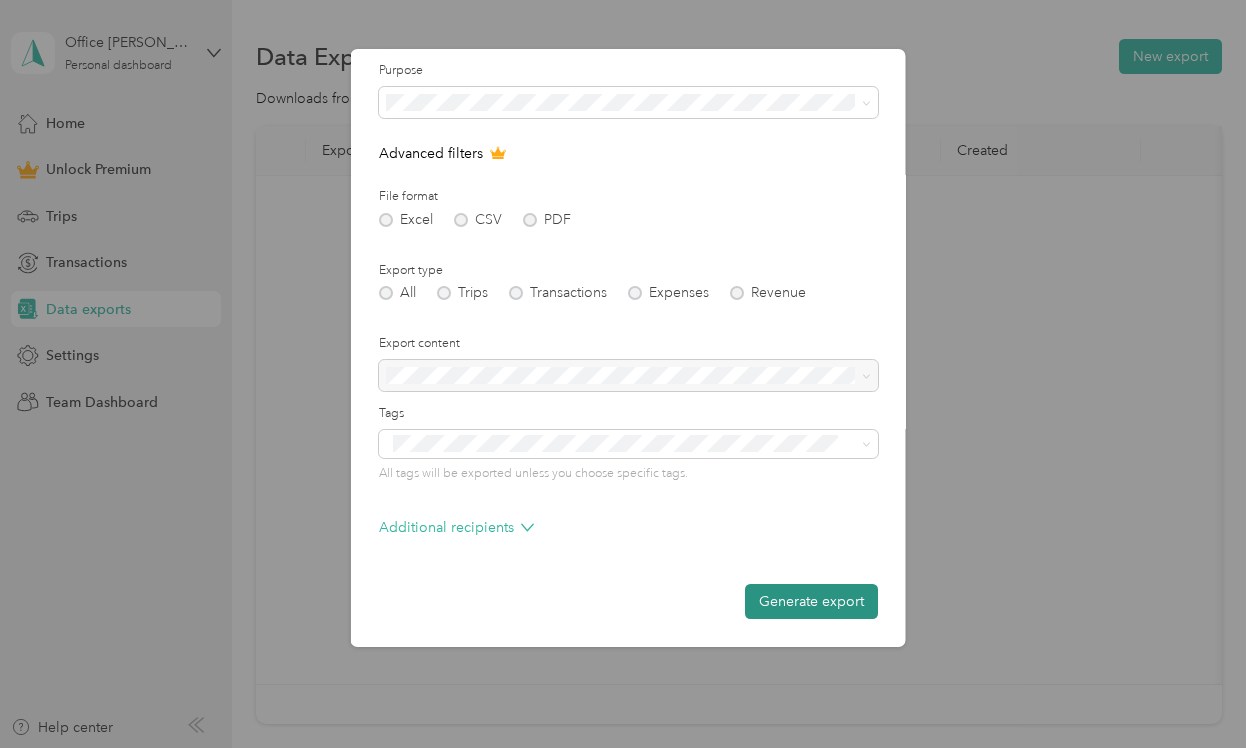 click on "Generate export" at bounding box center [811, 601] 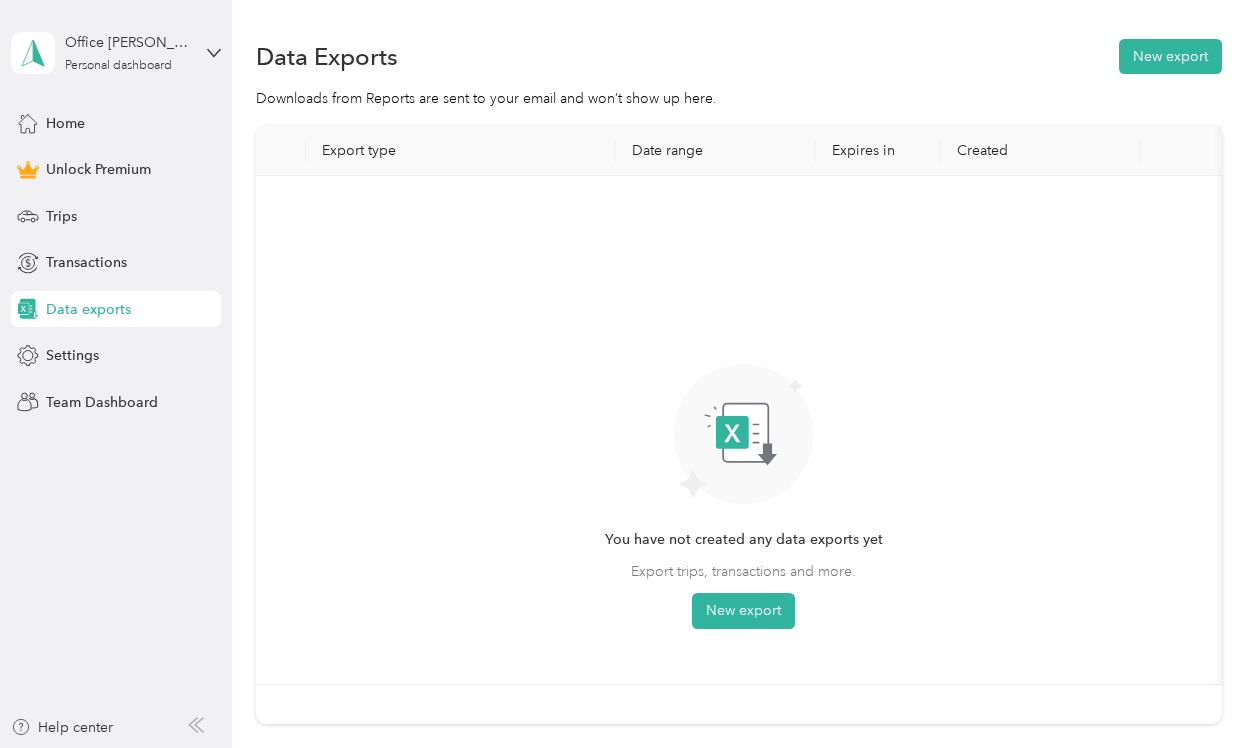 scroll, scrollTop: 130, scrollLeft: 0, axis: vertical 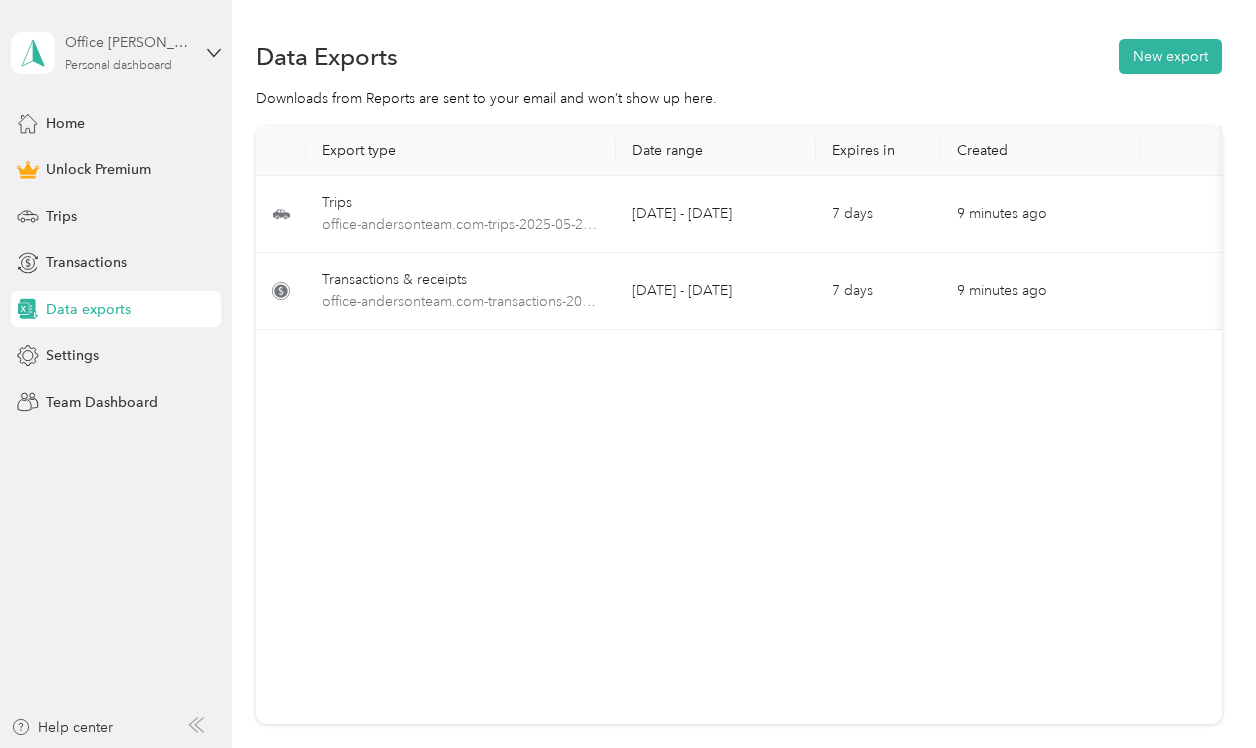 click on "Office [PERSON_NAME] Team" at bounding box center (127, 42) 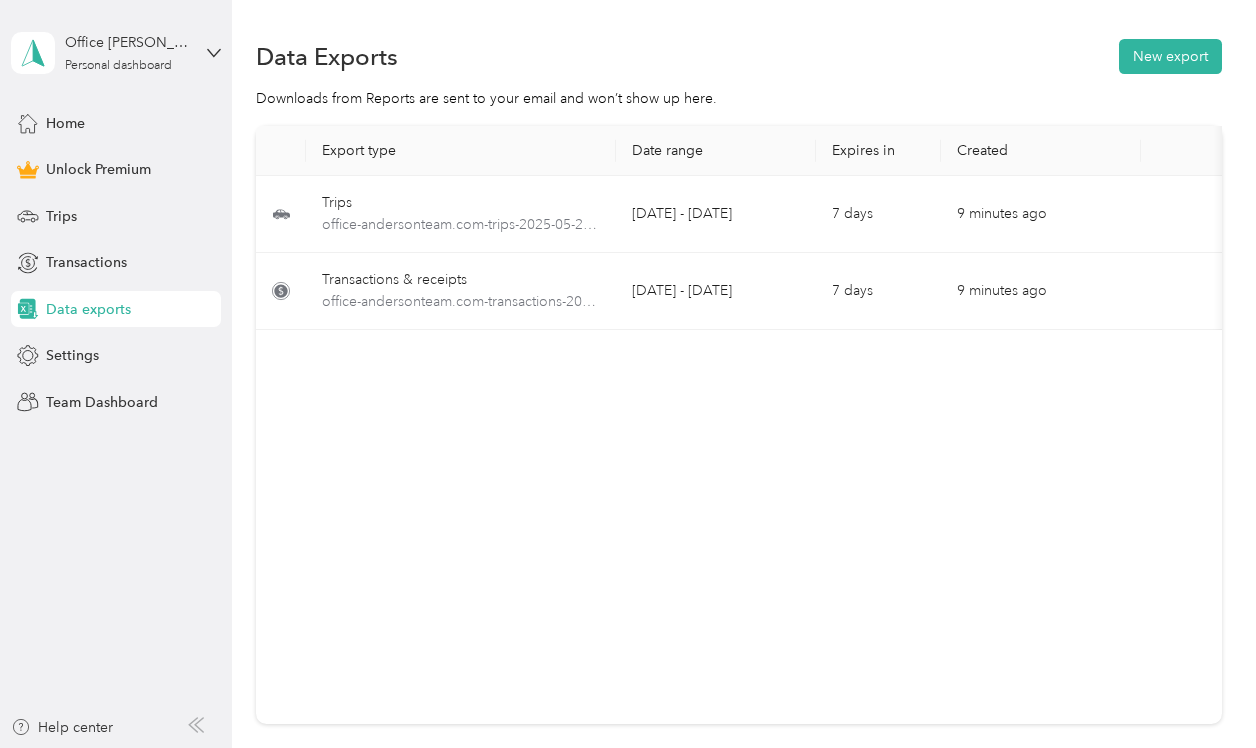 click on "Log out" at bounding box center [221, 155] 